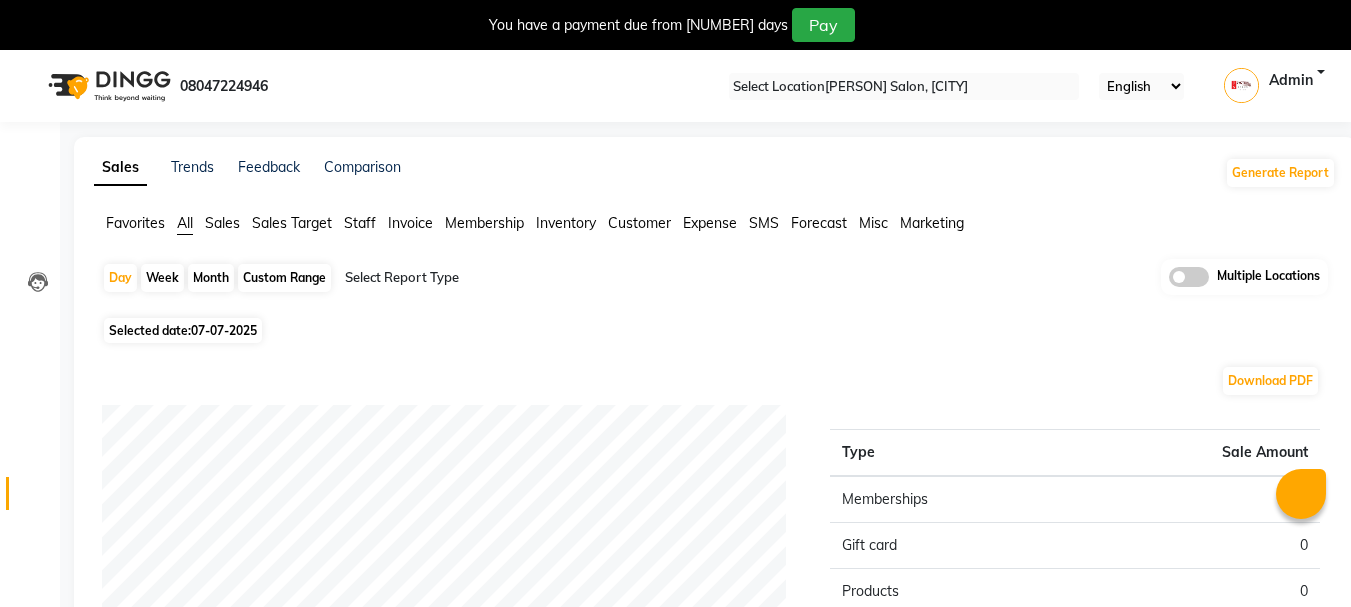 scroll, scrollTop: 0, scrollLeft: 0, axis: both 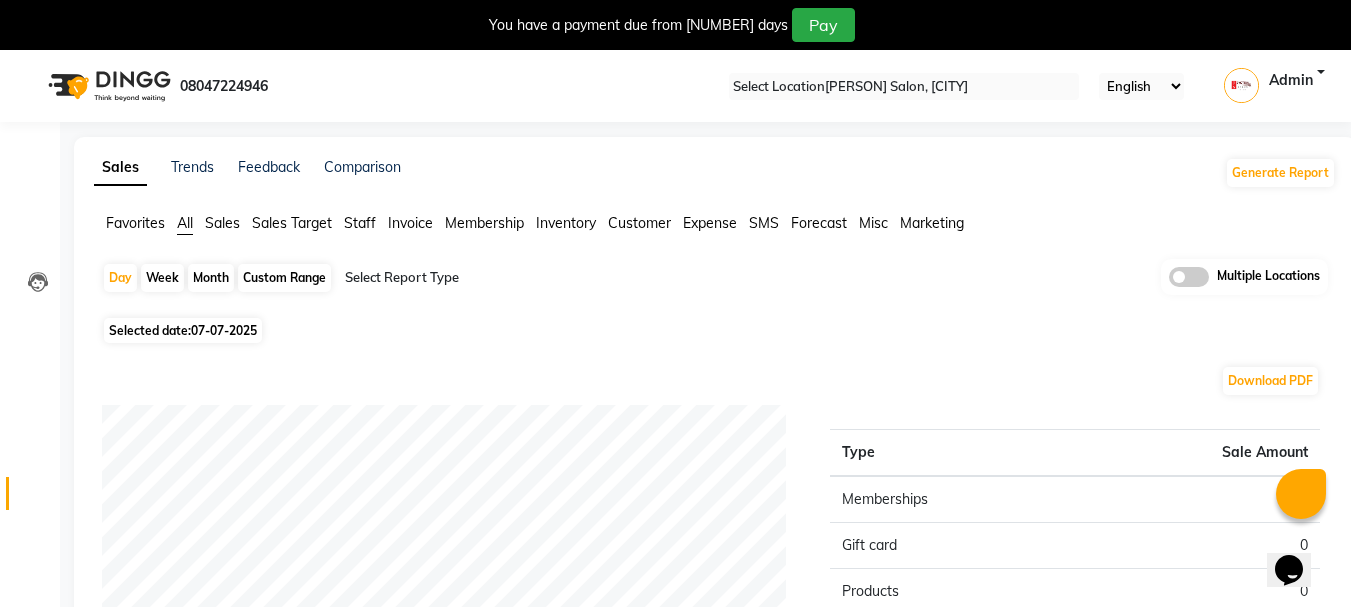 drag, startPoint x: 235, startPoint y: 270, endPoint x: 221, endPoint y: 285, distance: 20.518284 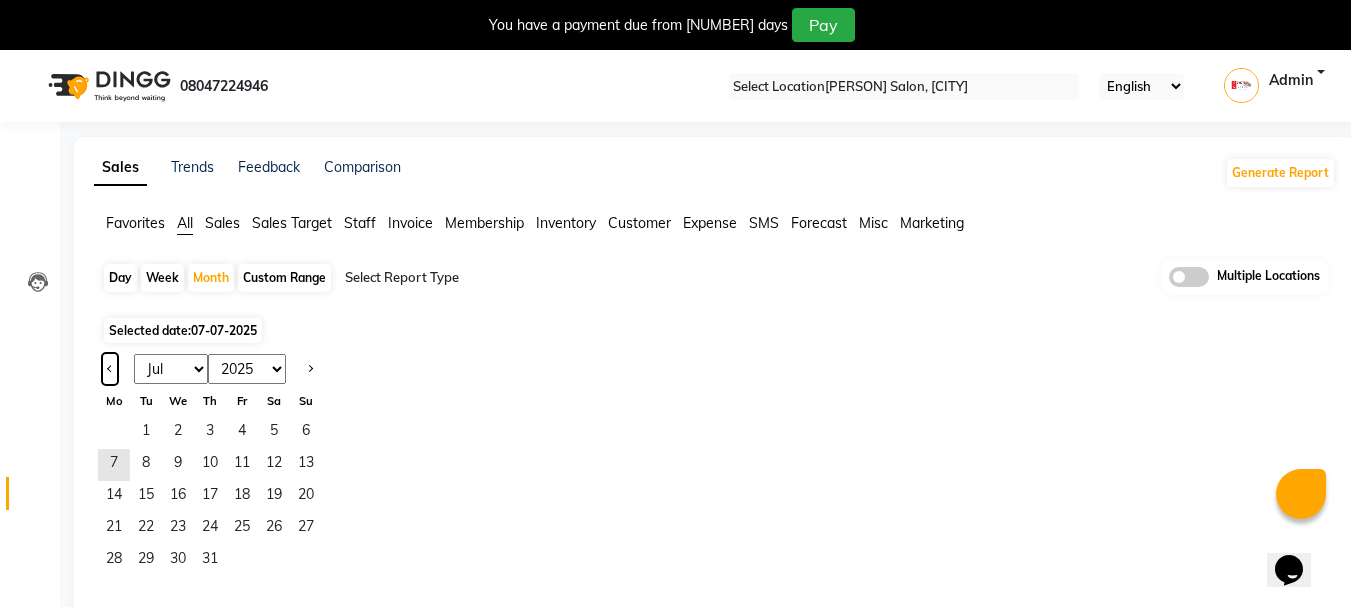 click at bounding box center [110, 369] 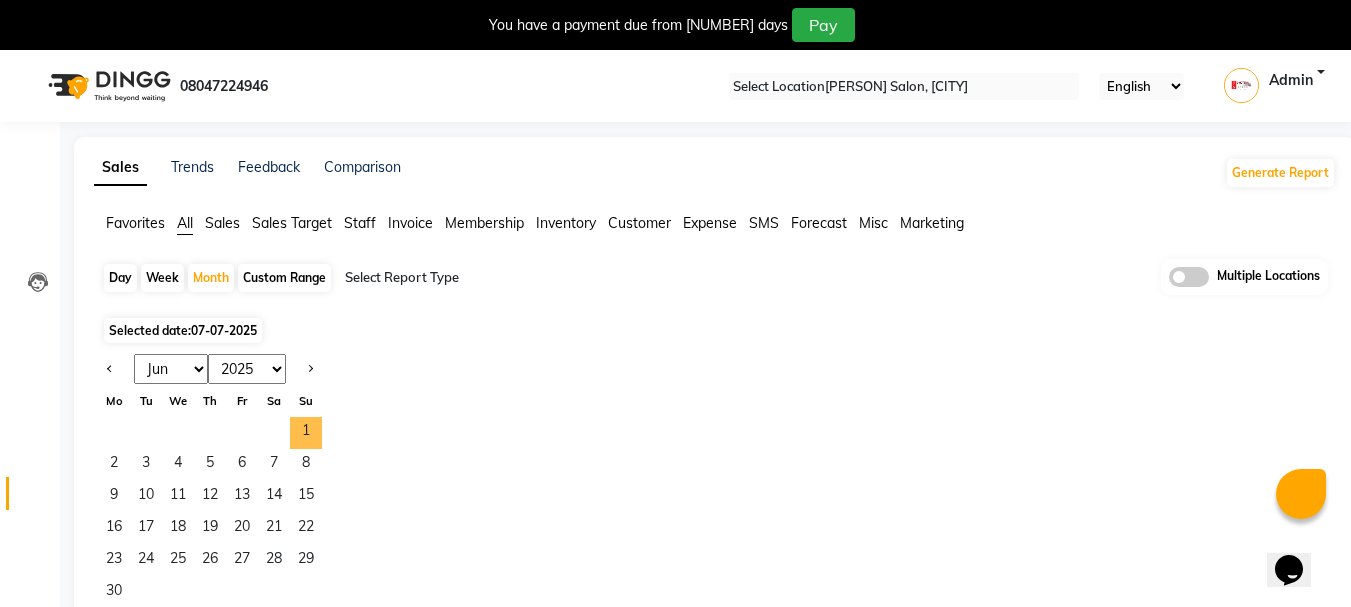 drag, startPoint x: 312, startPoint y: 421, endPoint x: 301, endPoint y: 425, distance: 11.7046995 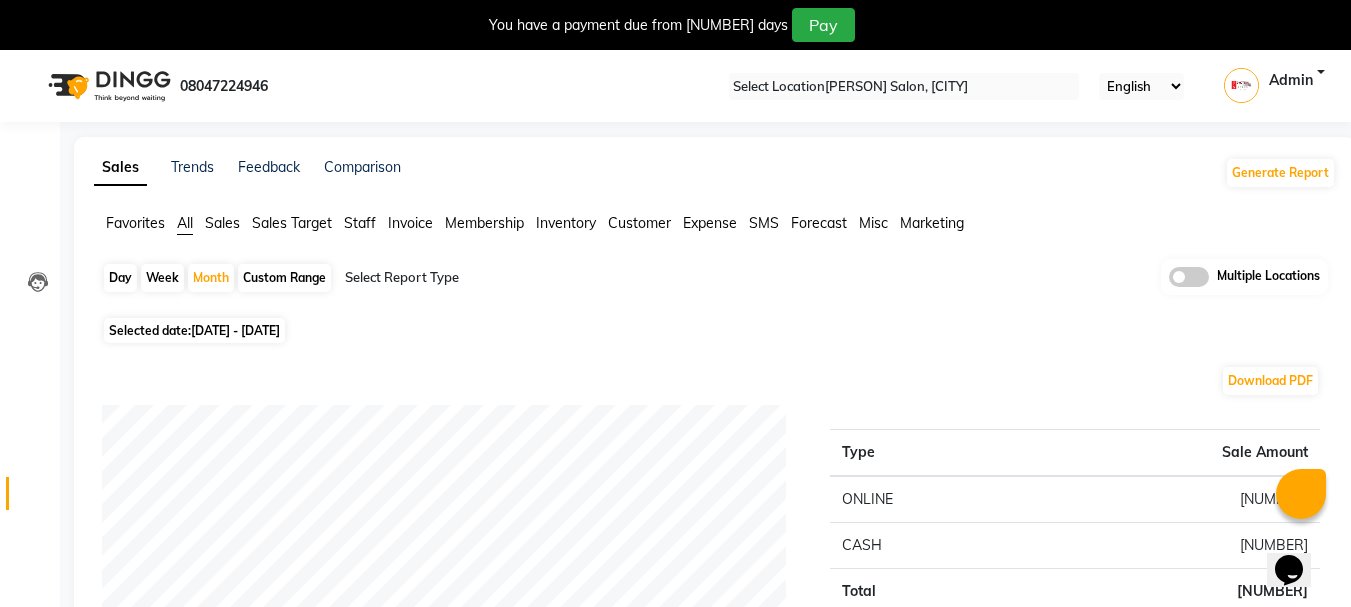 click on "Staff" at bounding box center [135, 223] 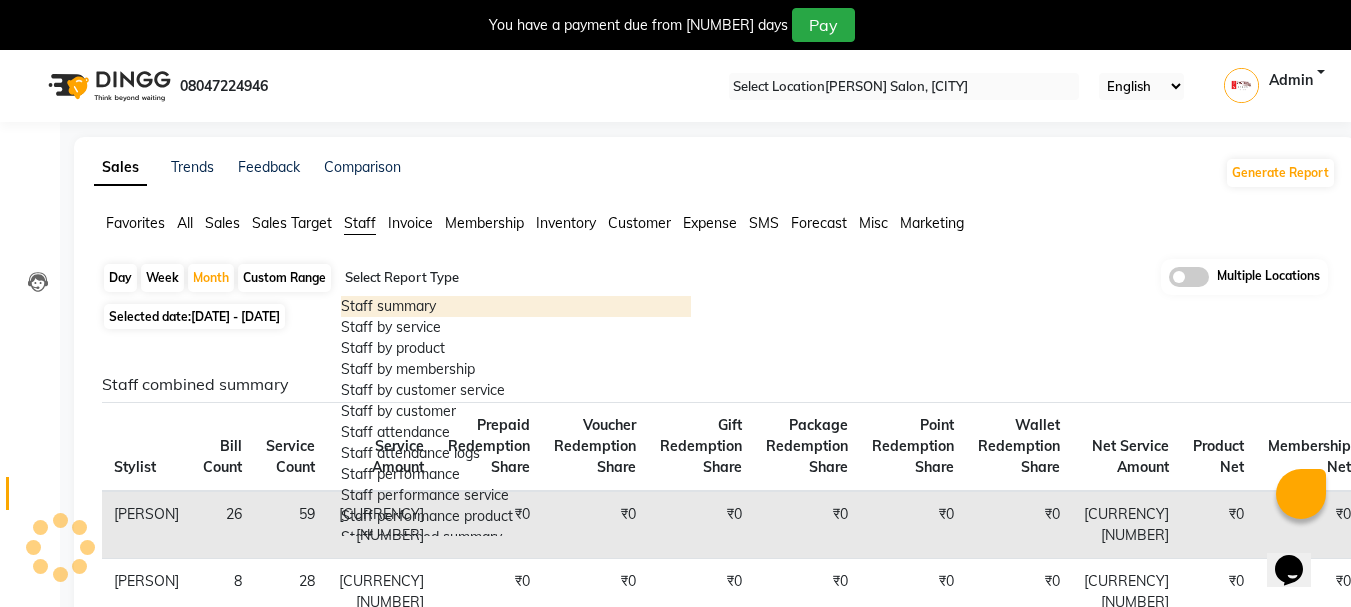 click at bounding box center [516, 278] 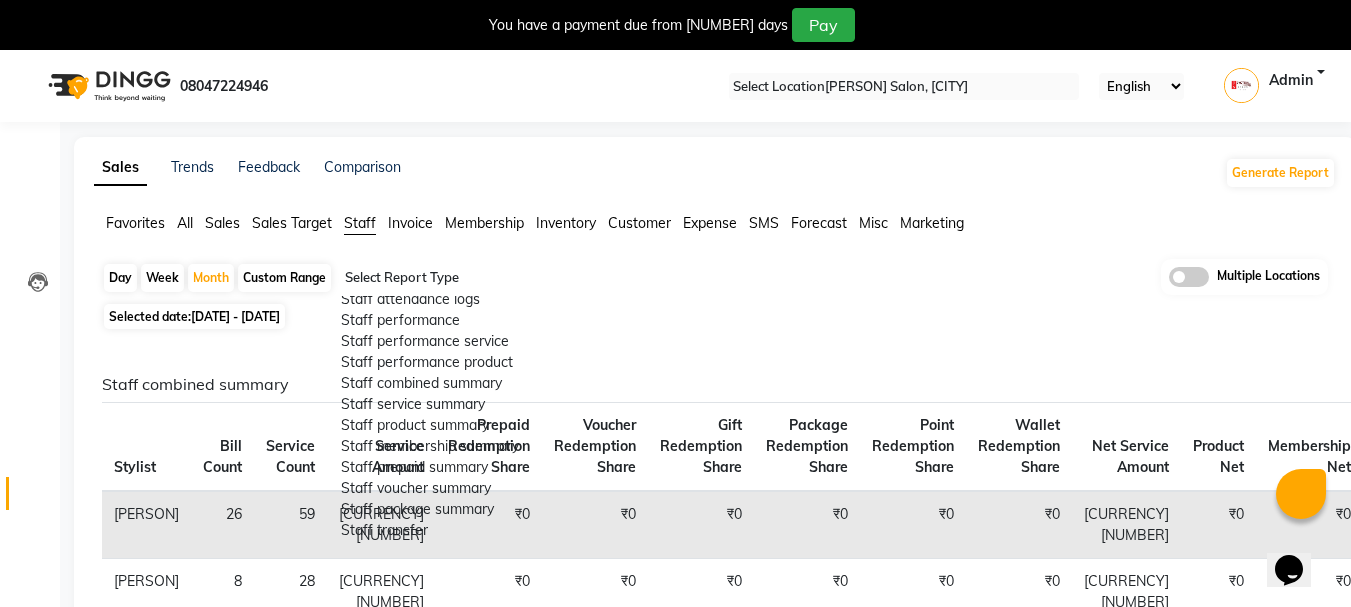scroll, scrollTop: 200, scrollLeft: 0, axis: vertical 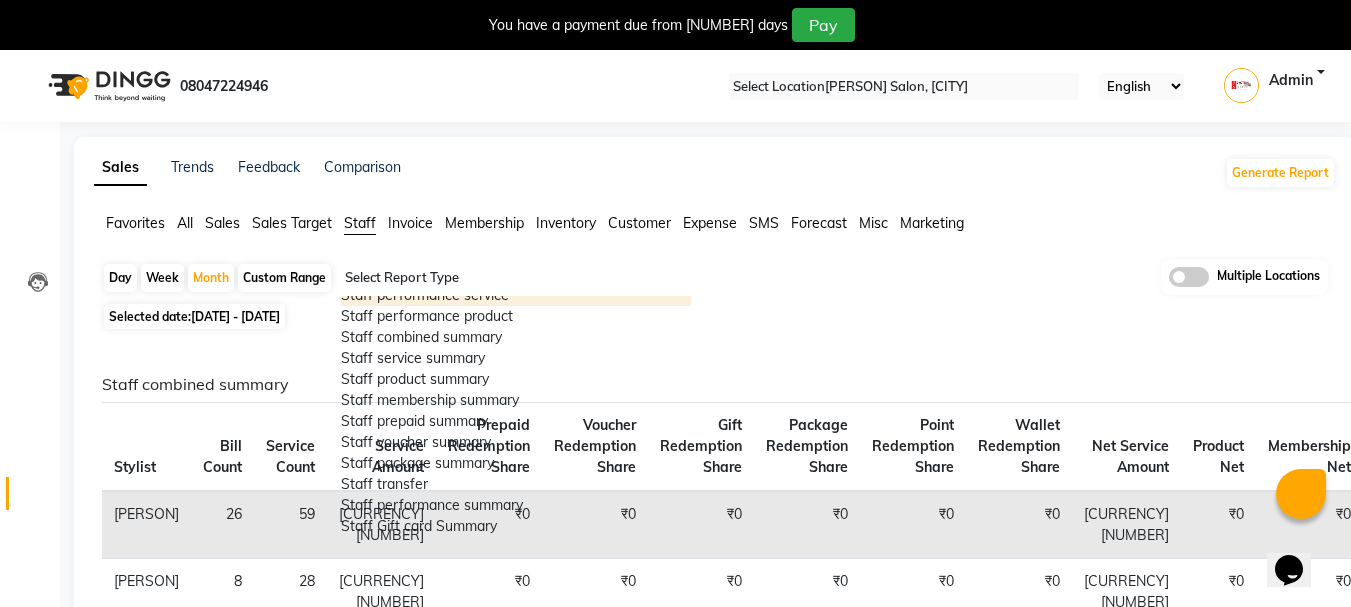 click on "Staff performance service" at bounding box center [516, 295] 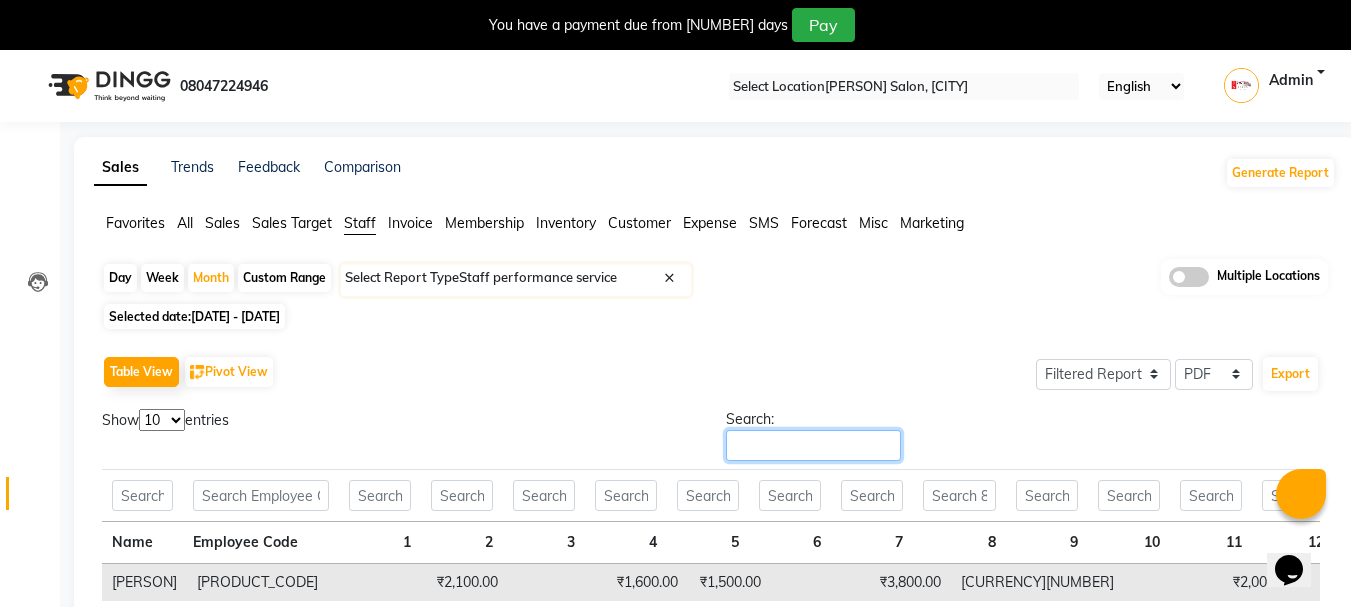 click on "Search:" at bounding box center [813, 445] 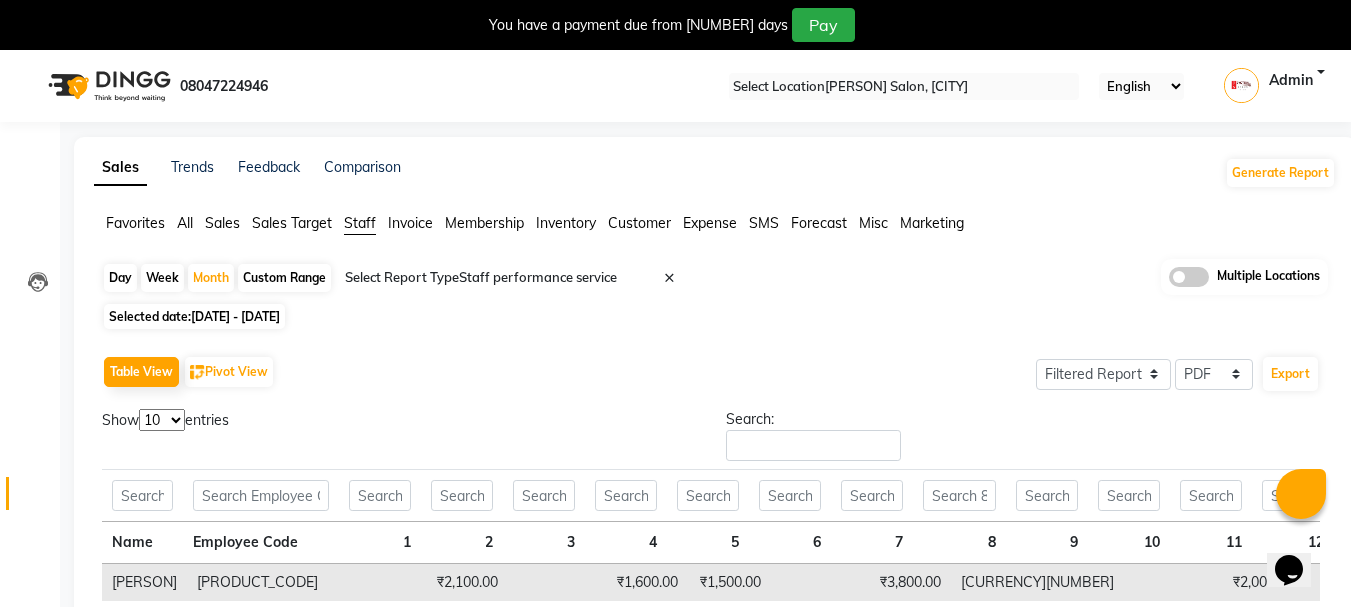 click on "10 25 50 100" at bounding box center (162, 420) 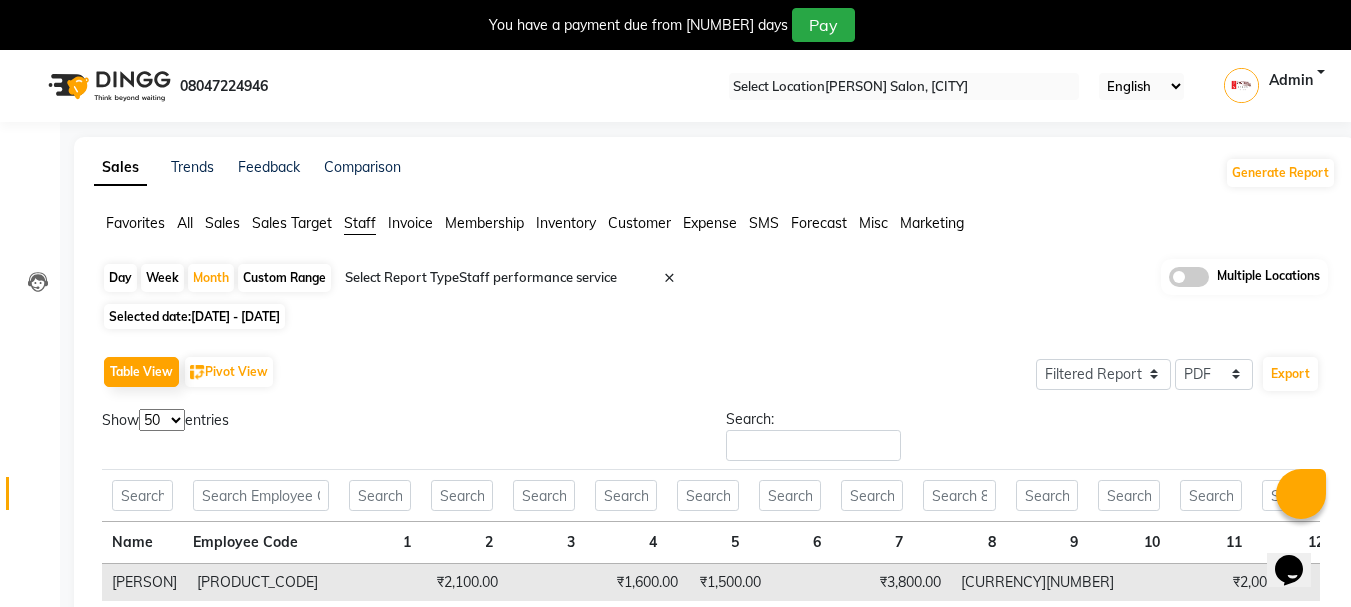 click on "10 25 50 100" at bounding box center (162, 420) 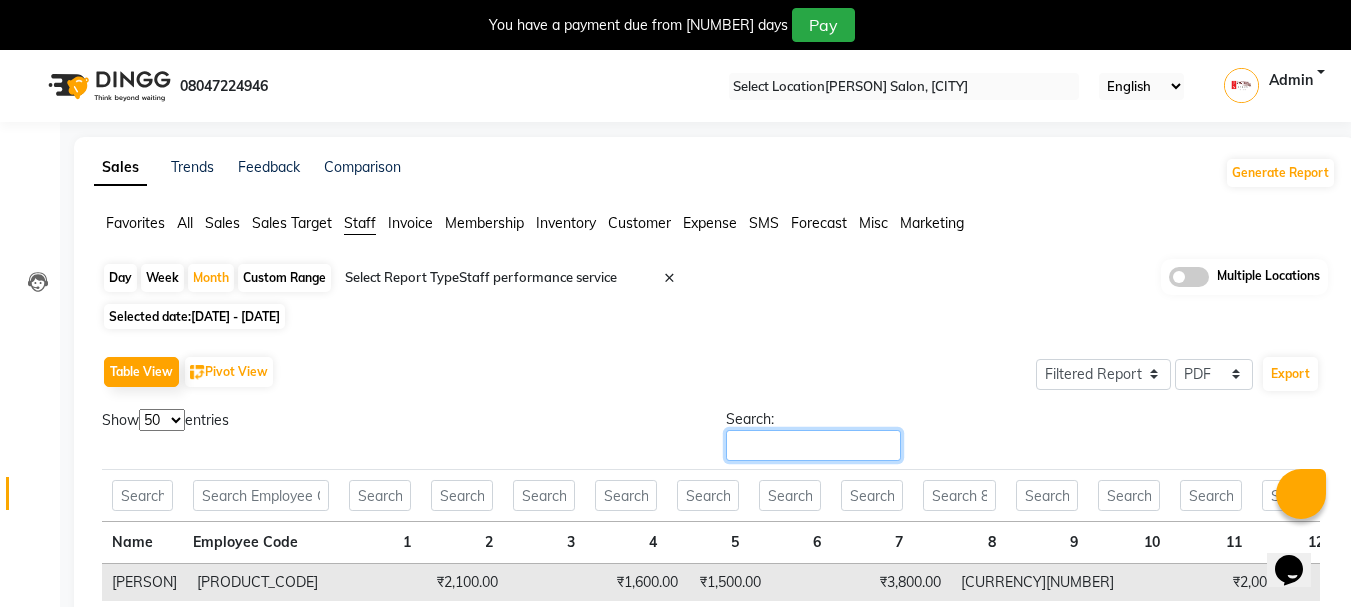click on "Search:" at bounding box center (813, 445) 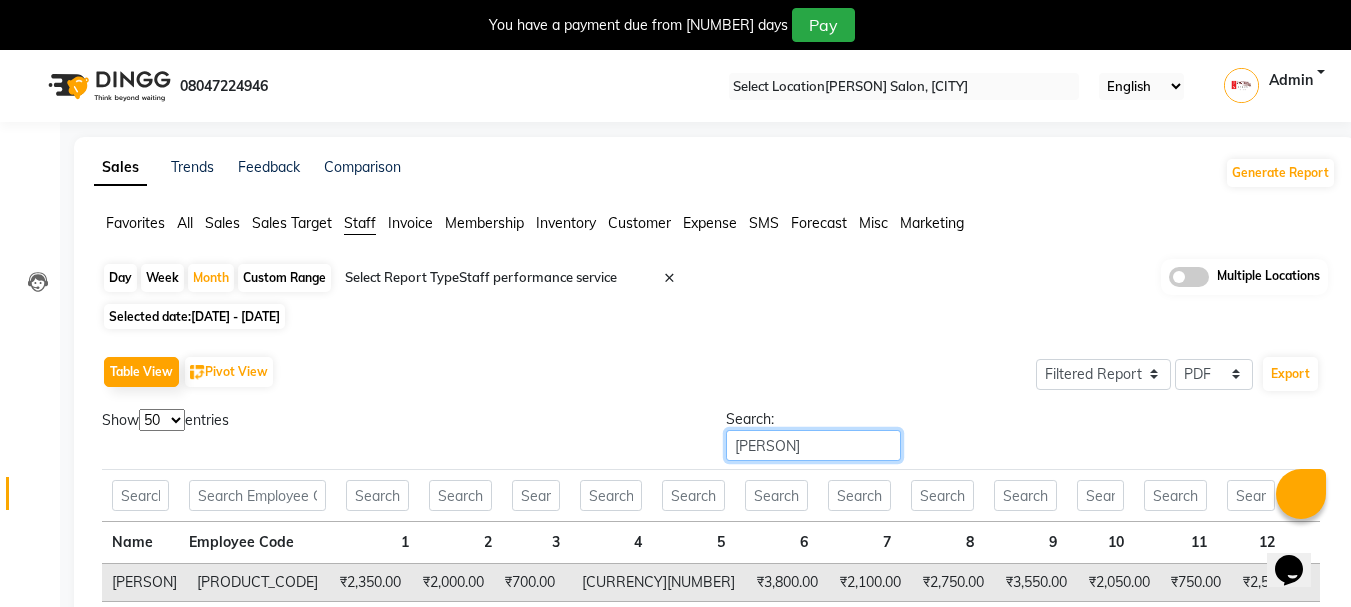 scroll, scrollTop: 0, scrollLeft: 1044, axis: horizontal 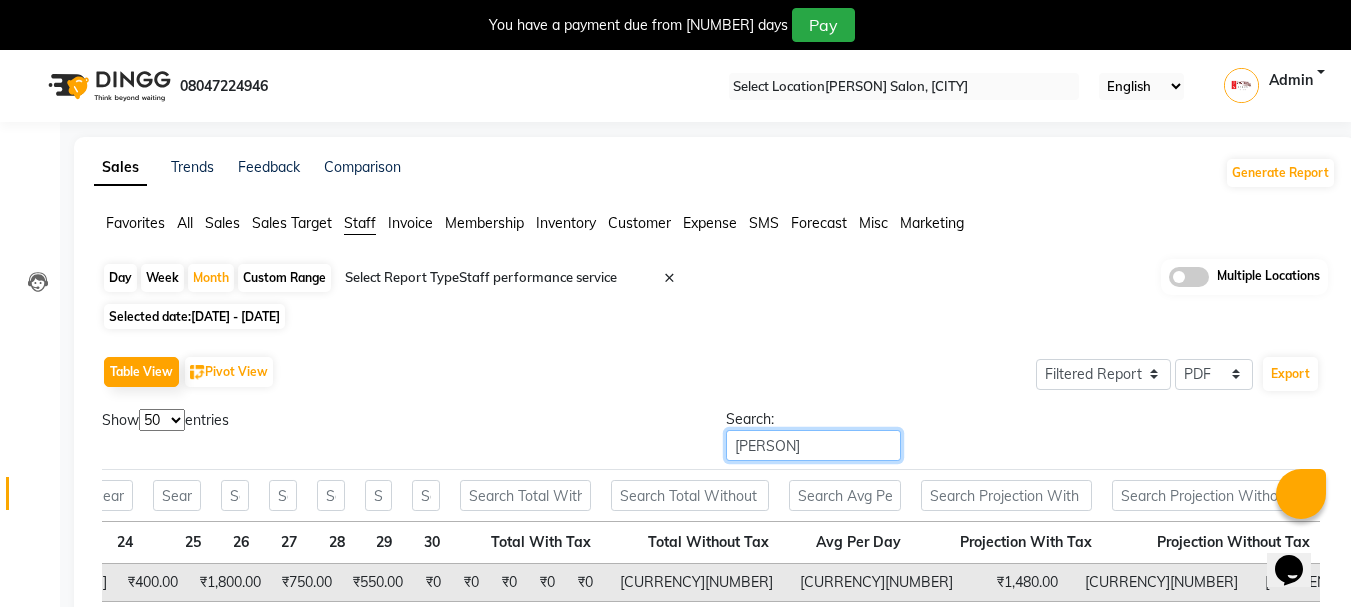type on "[PERSON]" 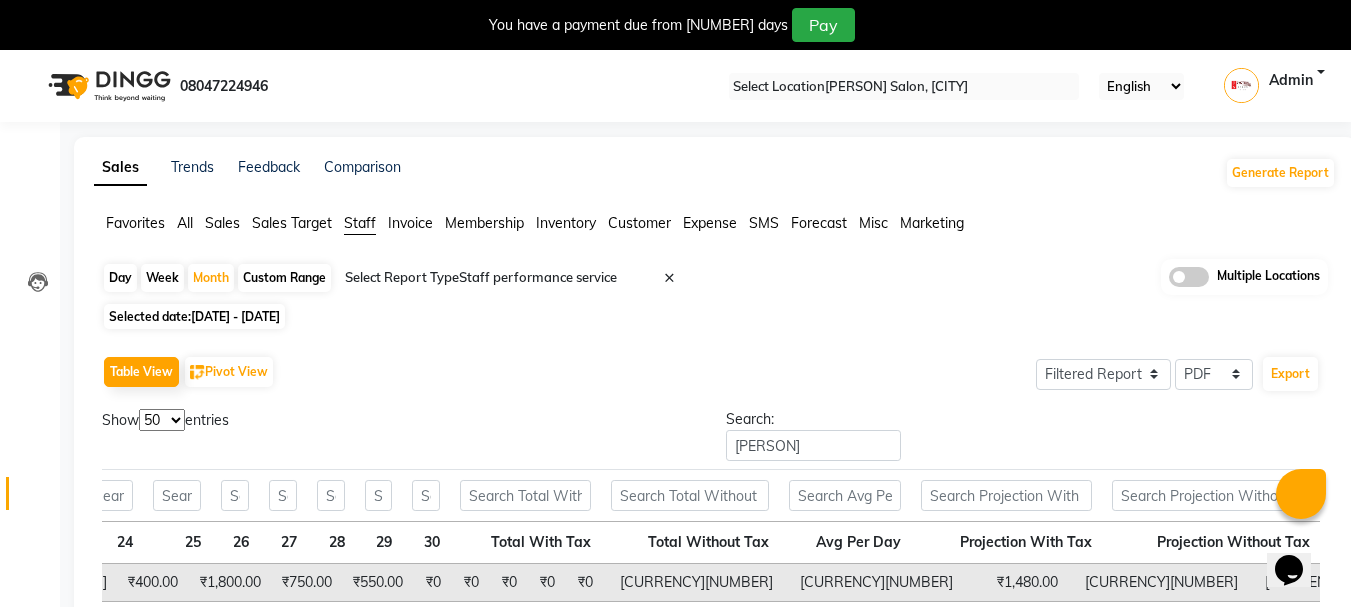click on "₹1,800.00" at bounding box center [149, 621] 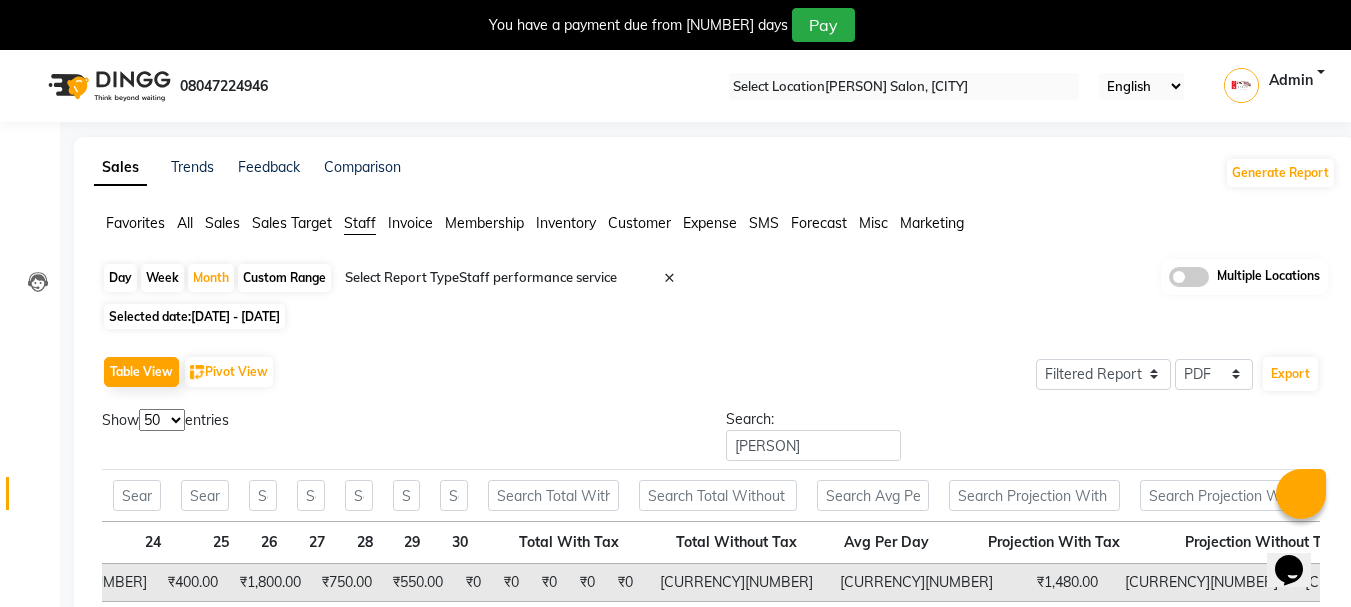 scroll, scrollTop: 0, scrollLeft: 2008, axis: horizontal 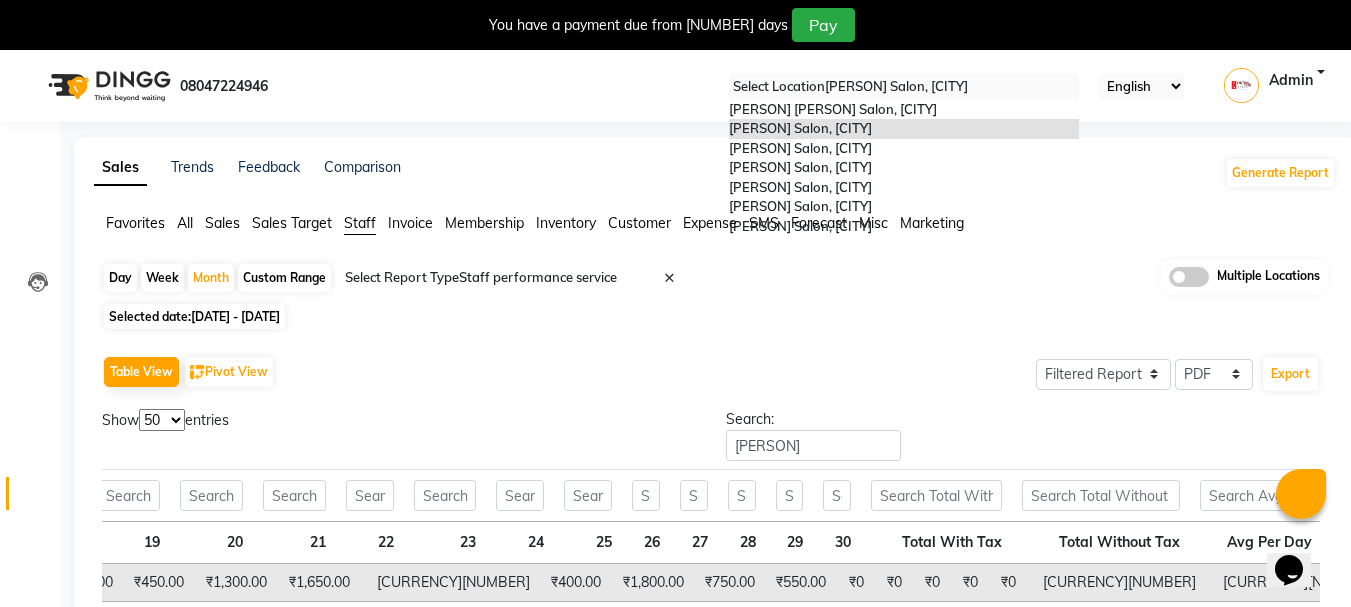 click at bounding box center (904, 87) 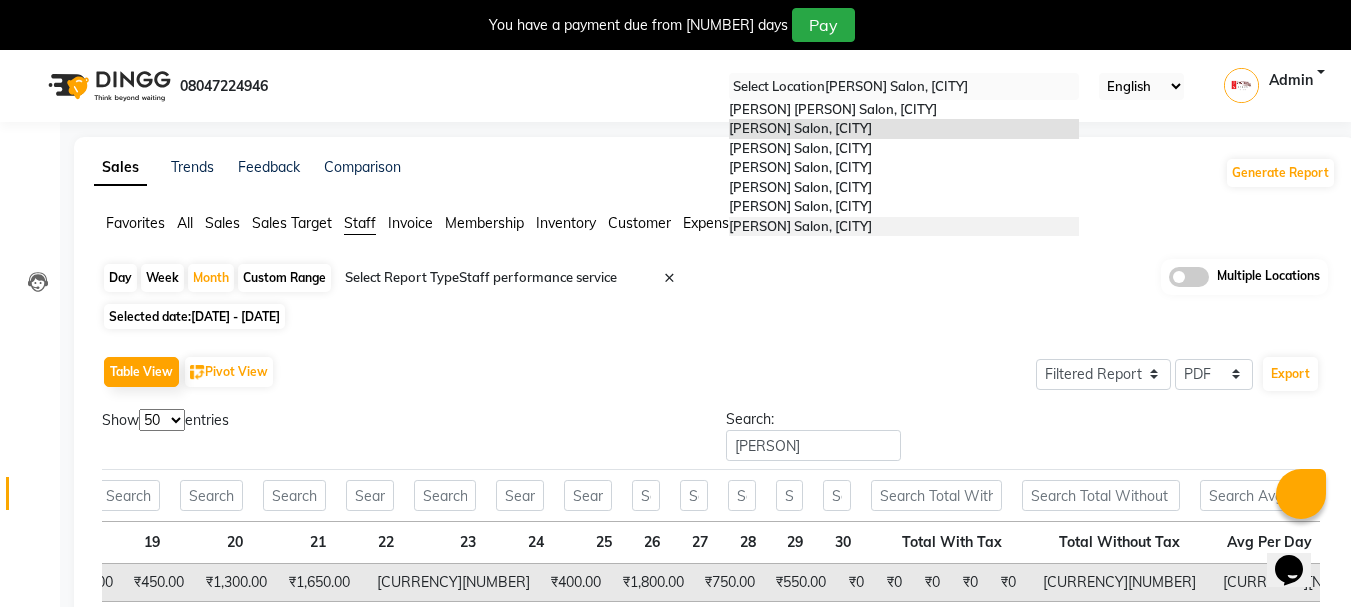 click on "[PERSON] Salon, [CITY]" at bounding box center (800, 226) 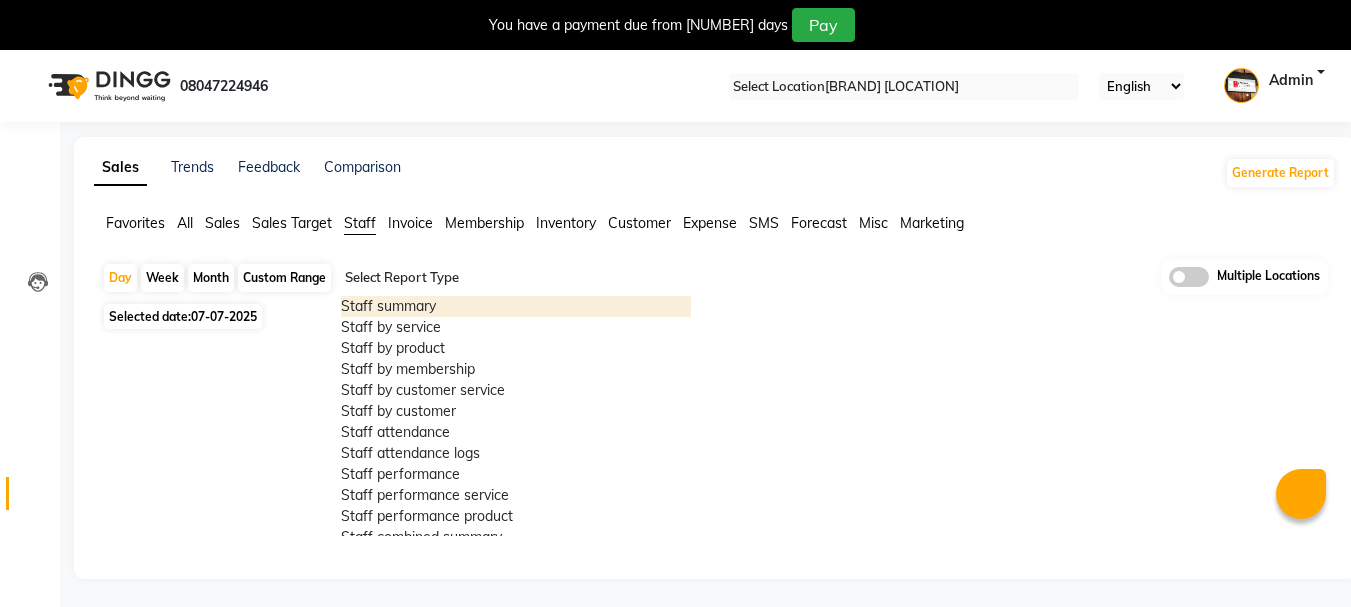 scroll, scrollTop: 0, scrollLeft: 0, axis: both 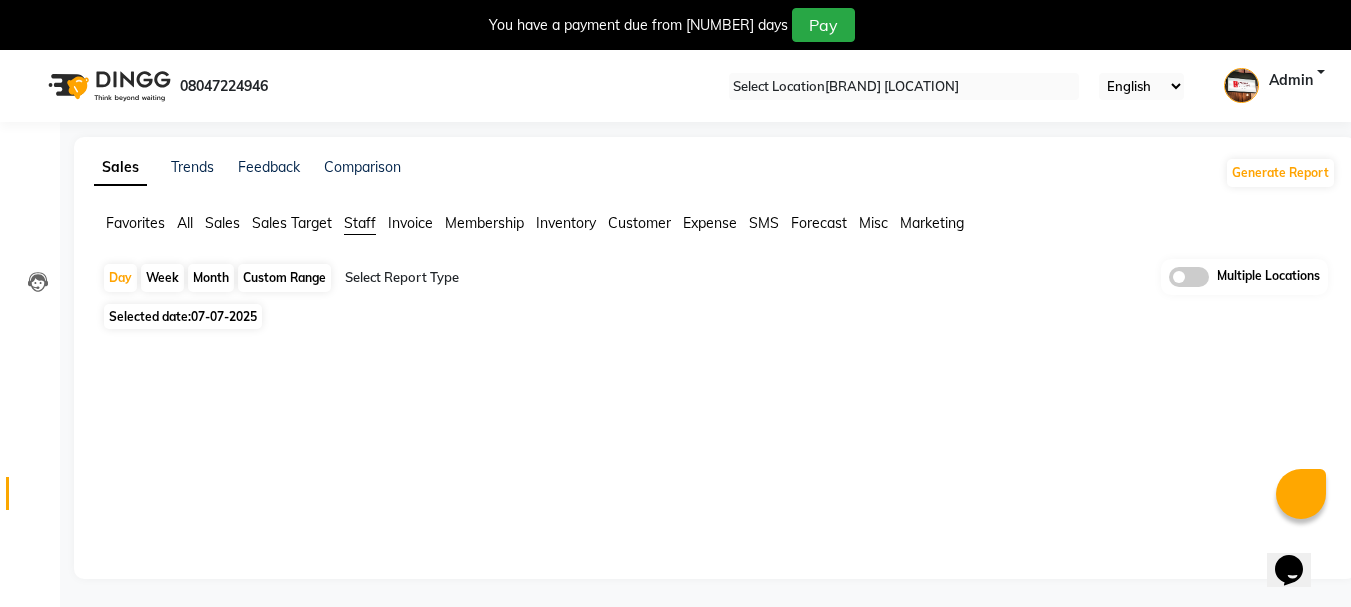 click on "Month" at bounding box center (211, 278) 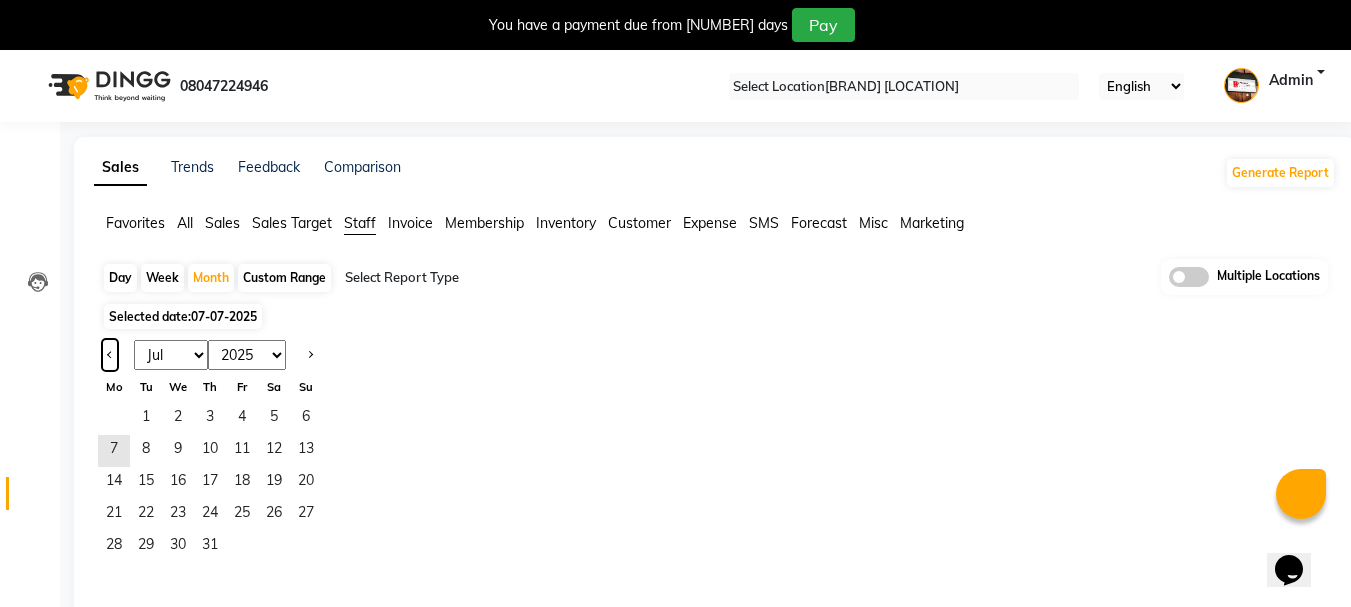 click at bounding box center [110, 355] 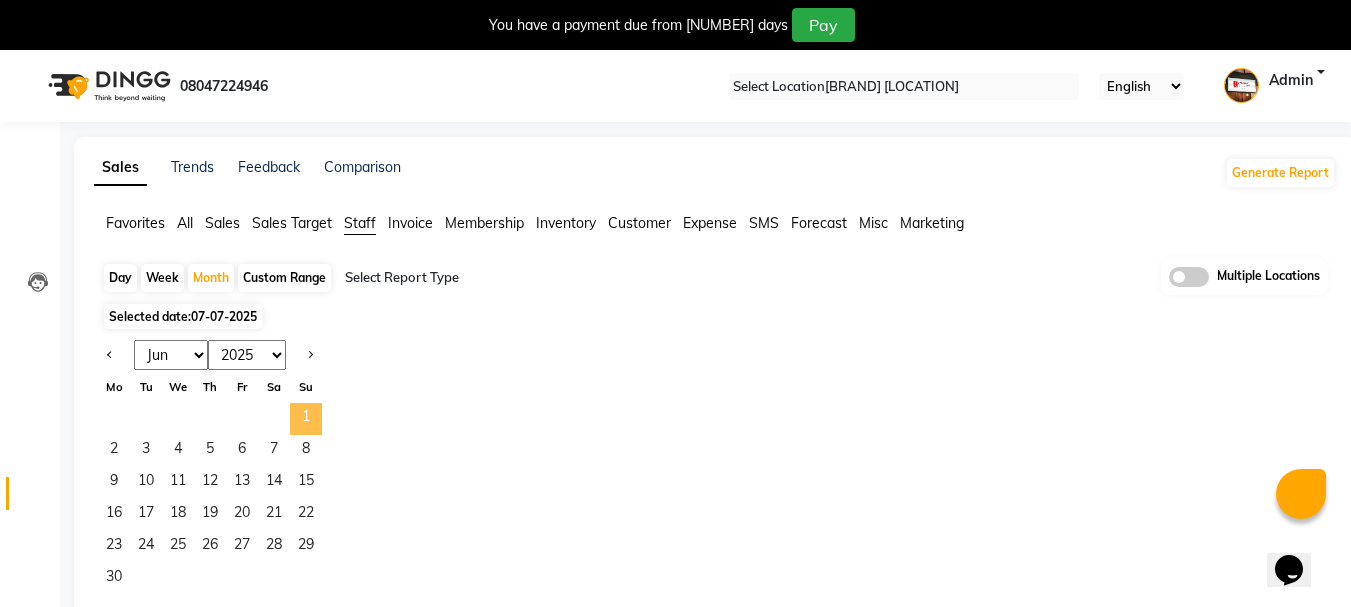 click on "1" at bounding box center (306, 419) 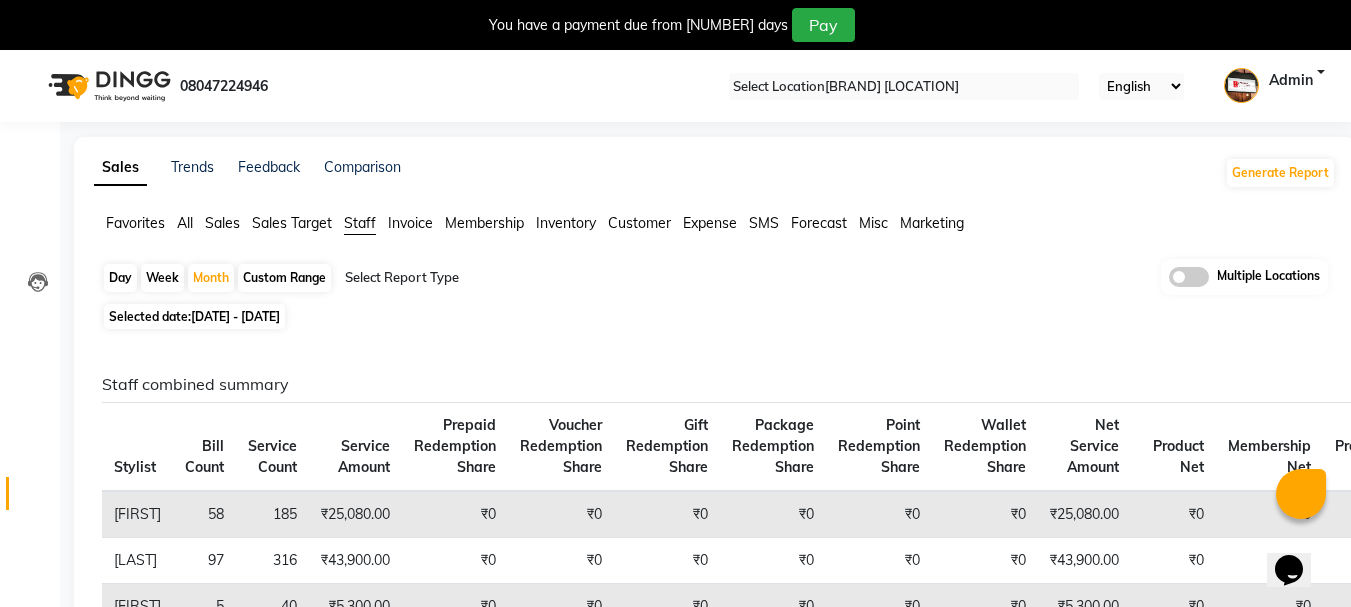 click at bounding box center [516, 278] 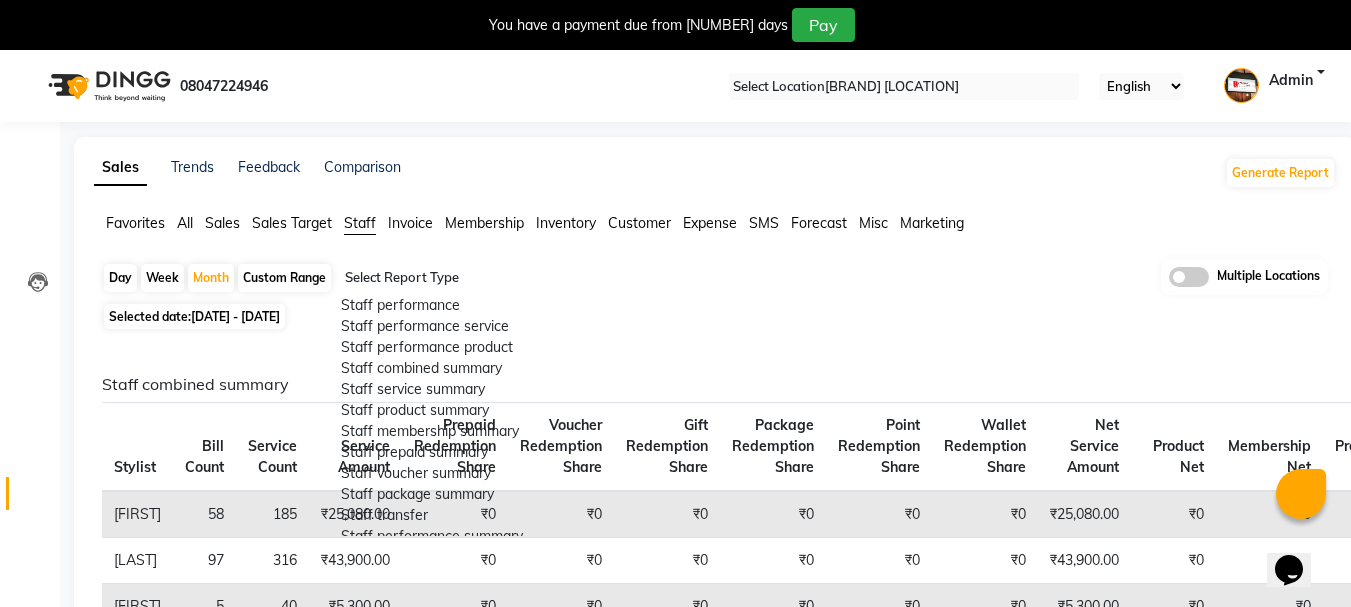scroll, scrollTop: 200, scrollLeft: 0, axis: vertical 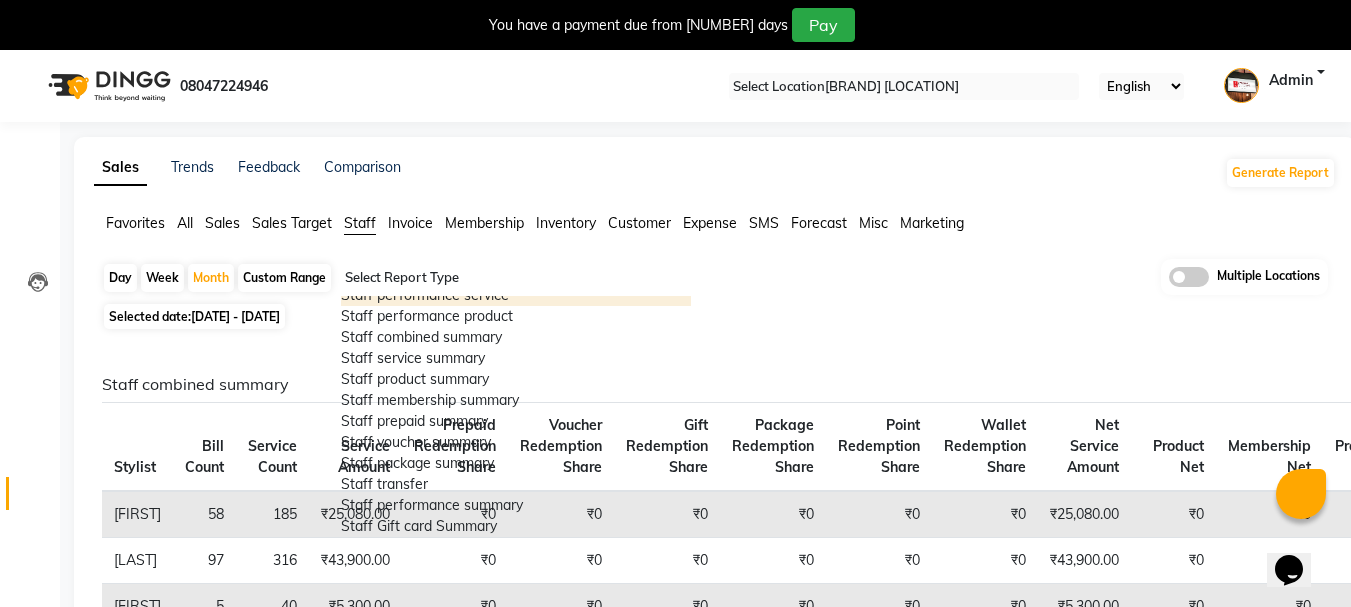 click on "Staff performance service" at bounding box center (516, 295) 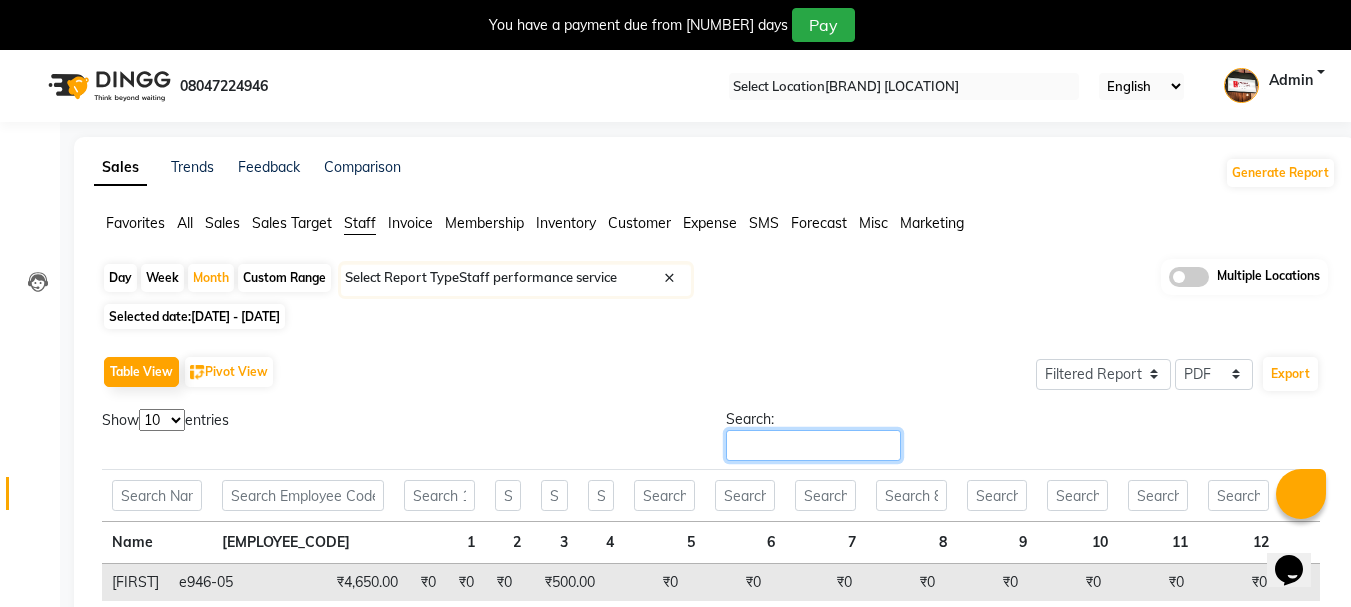 click on "Search:" at bounding box center (813, 445) 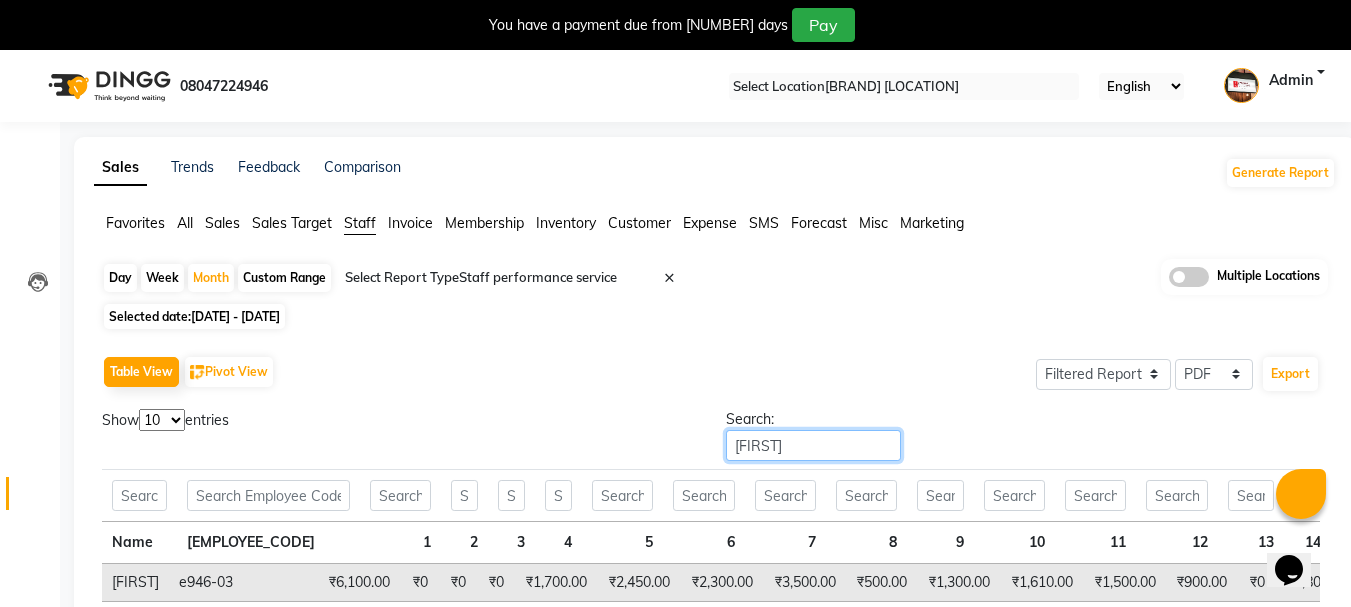 scroll, scrollTop: 0, scrollLeft: 26, axis: horizontal 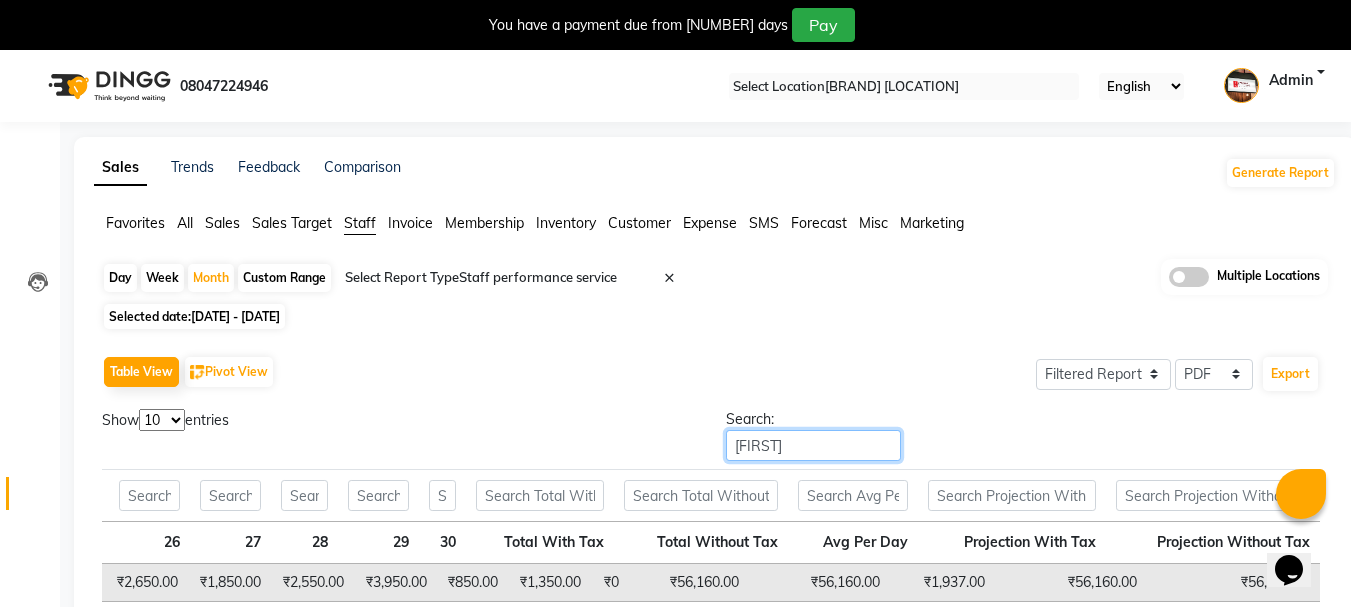 type on "sandip" 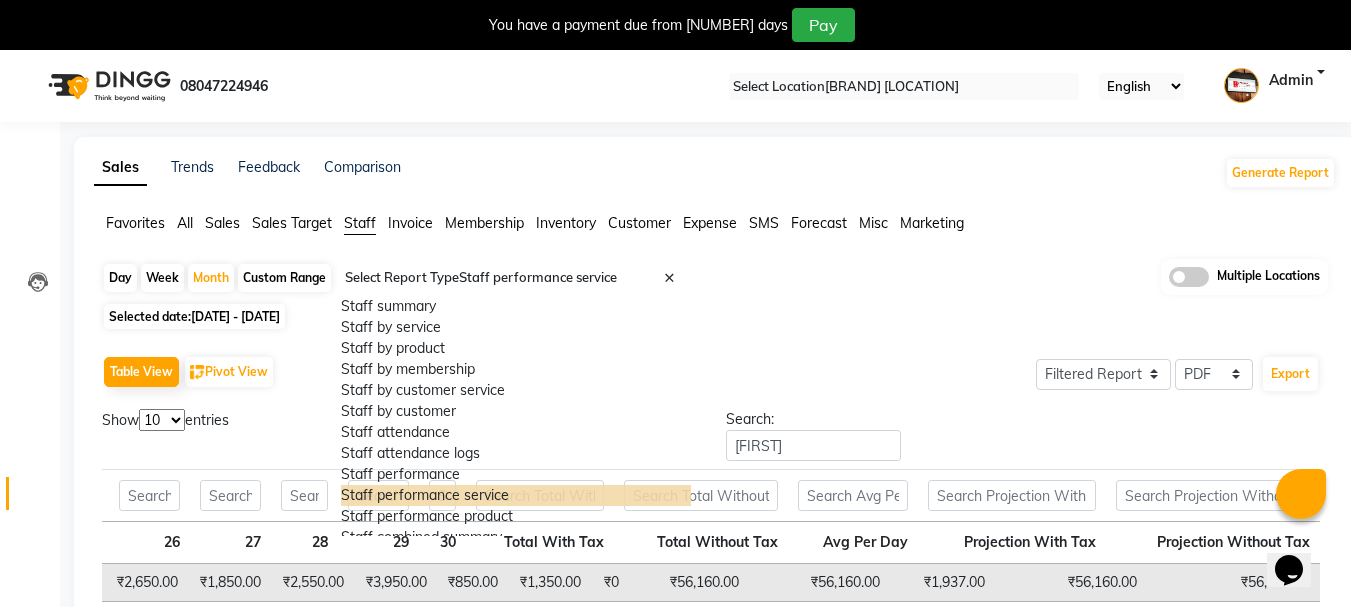 click at bounding box center [516, 278] 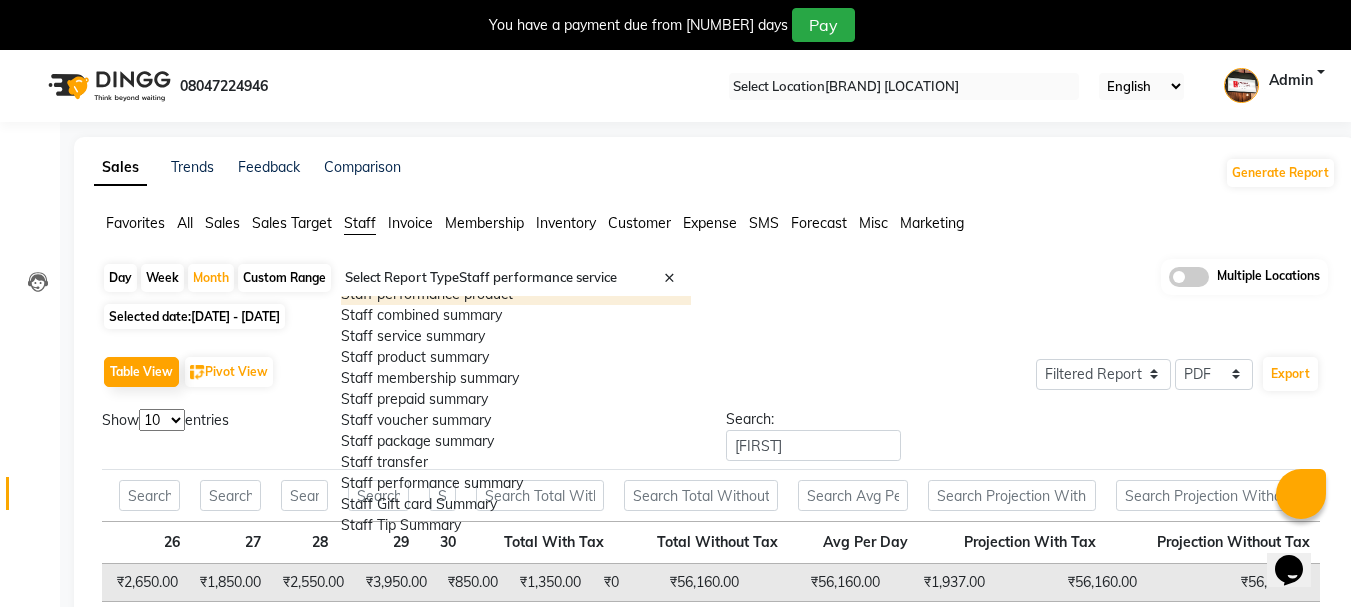 click on "Staff performance product" at bounding box center (516, 294) 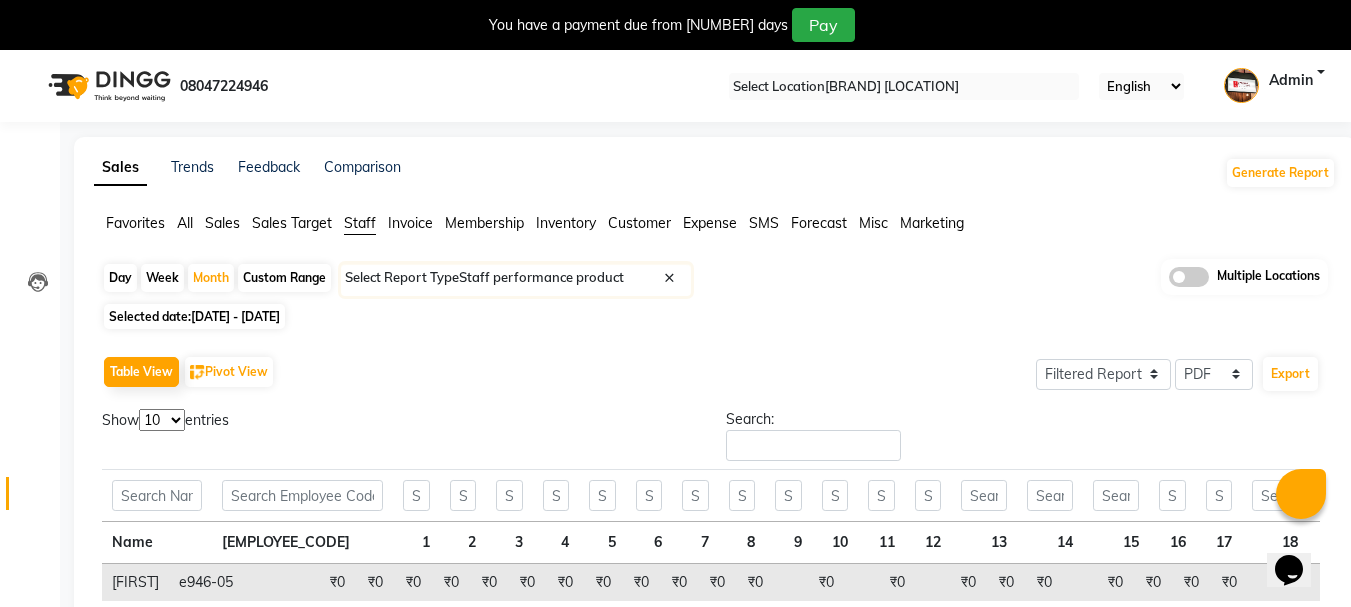 click on "10 25 50 100" at bounding box center [162, 420] 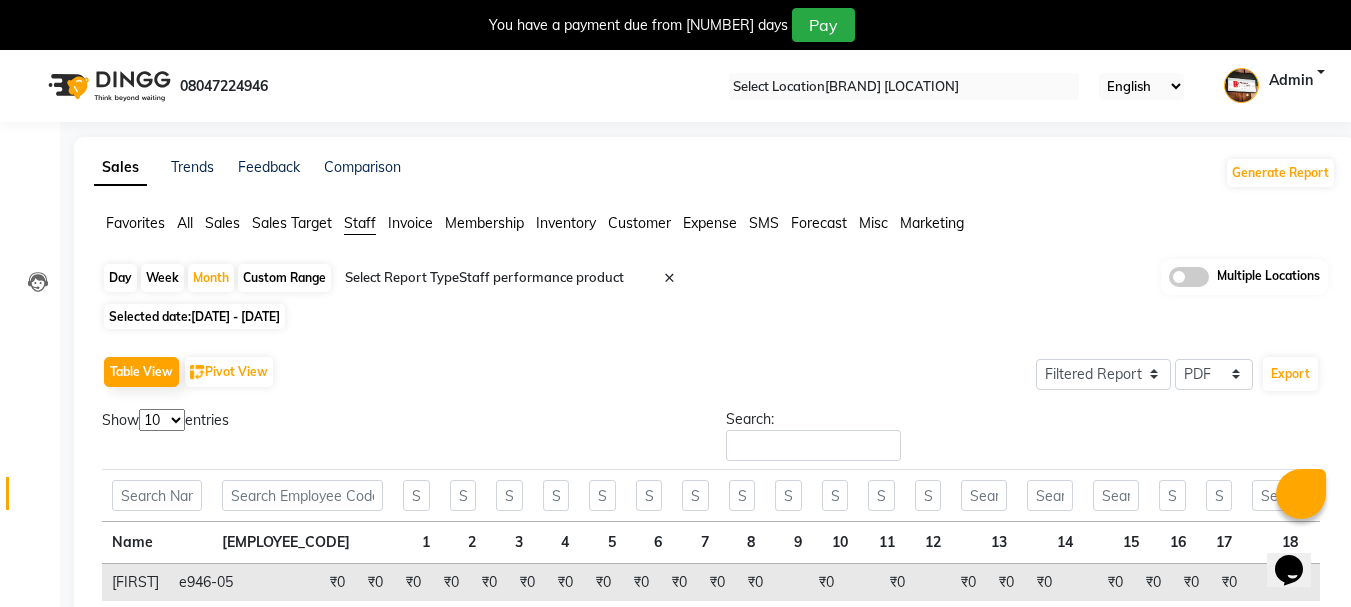 select on "25" 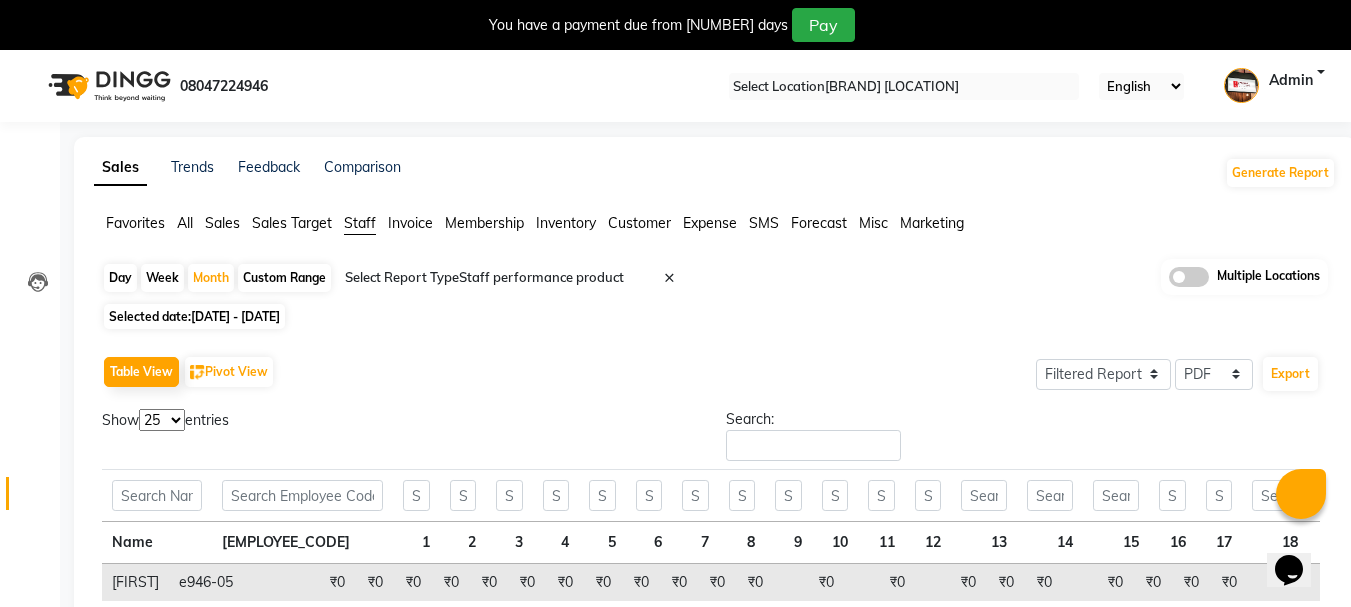 click on "10 25 50 100" at bounding box center [162, 420] 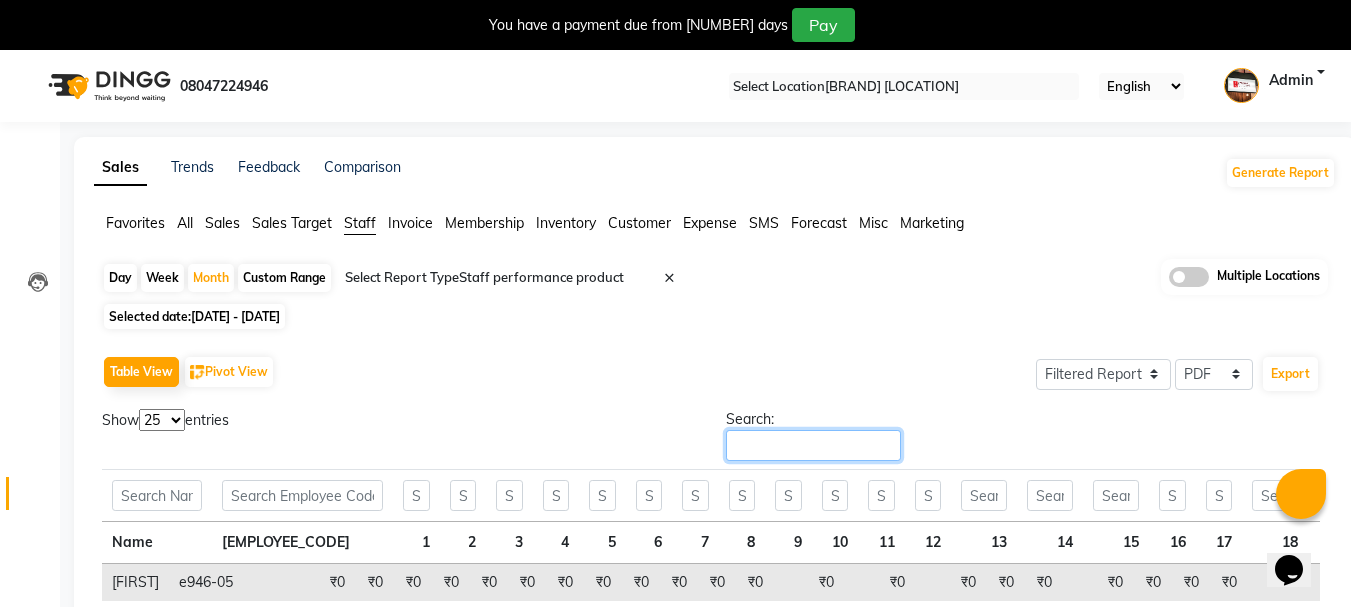 click on "Search:" at bounding box center (813, 445) 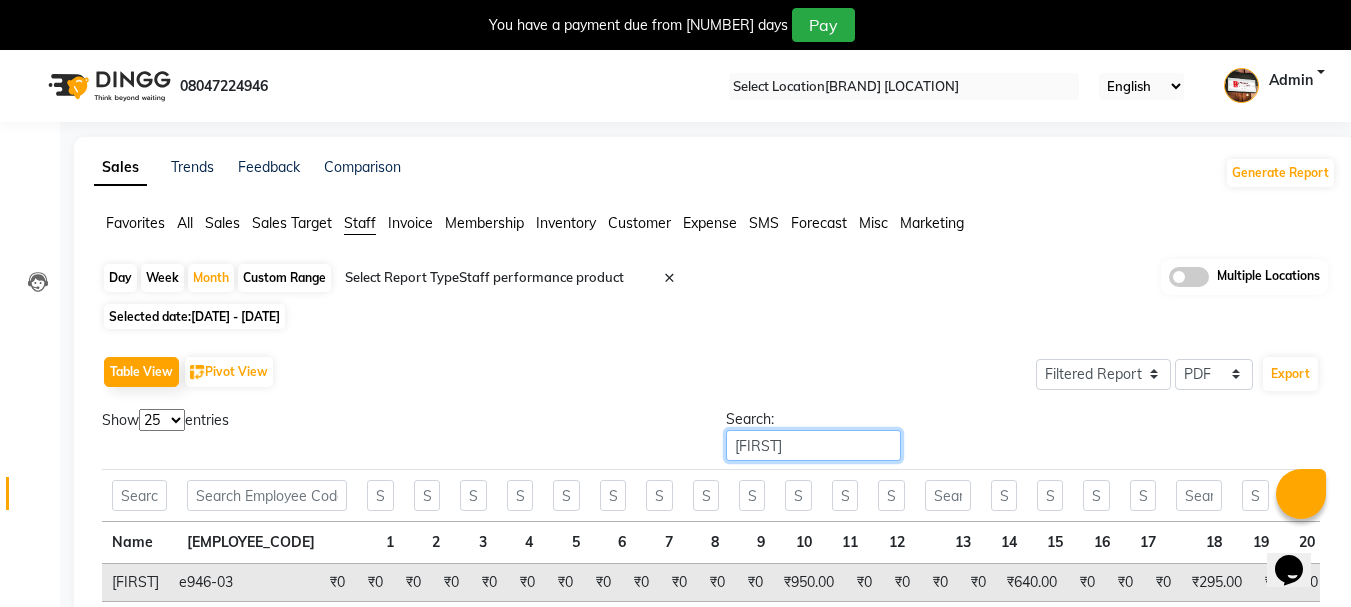 type on "sandip" 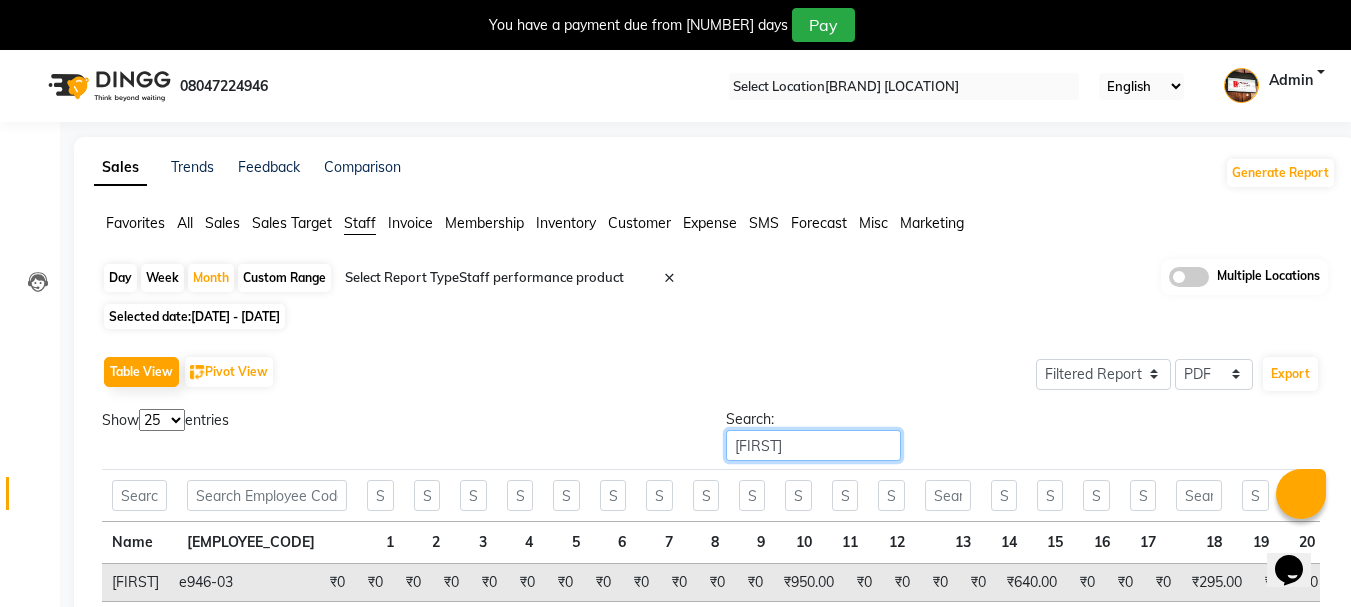 scroll, scrollTop: 0, scrollLeft: 1044, axis: horizontal 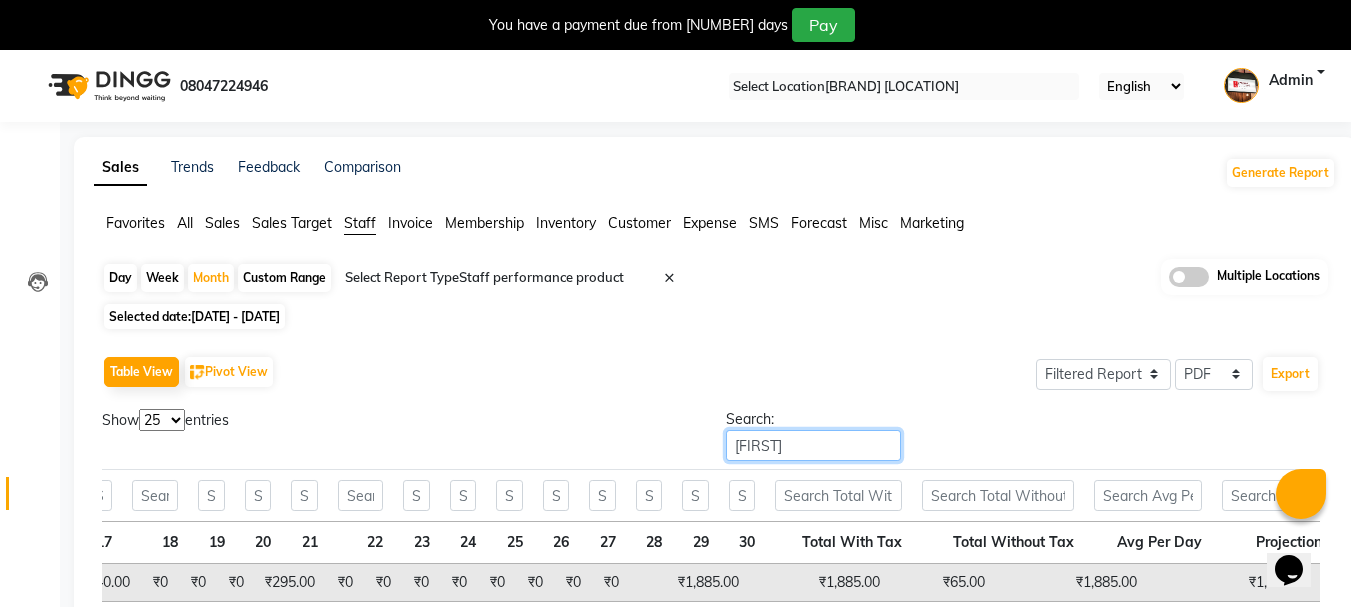 click on "sandip" at bounding box center [813, 445] 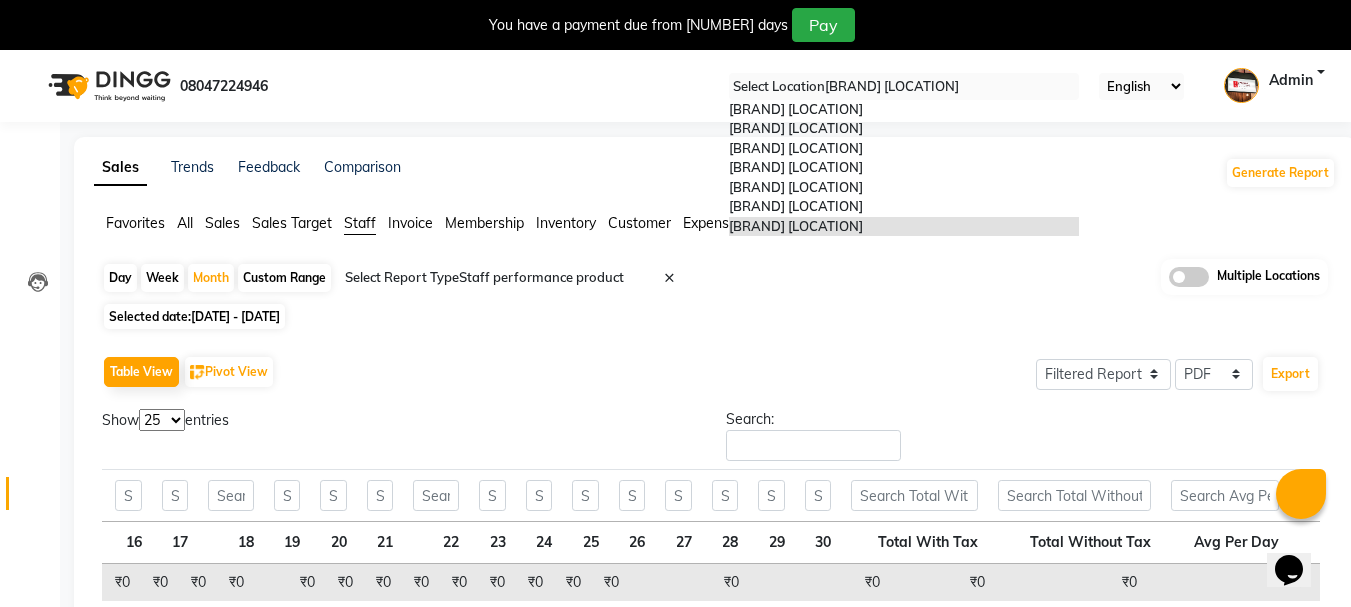 click at bounding box center (904, 87) 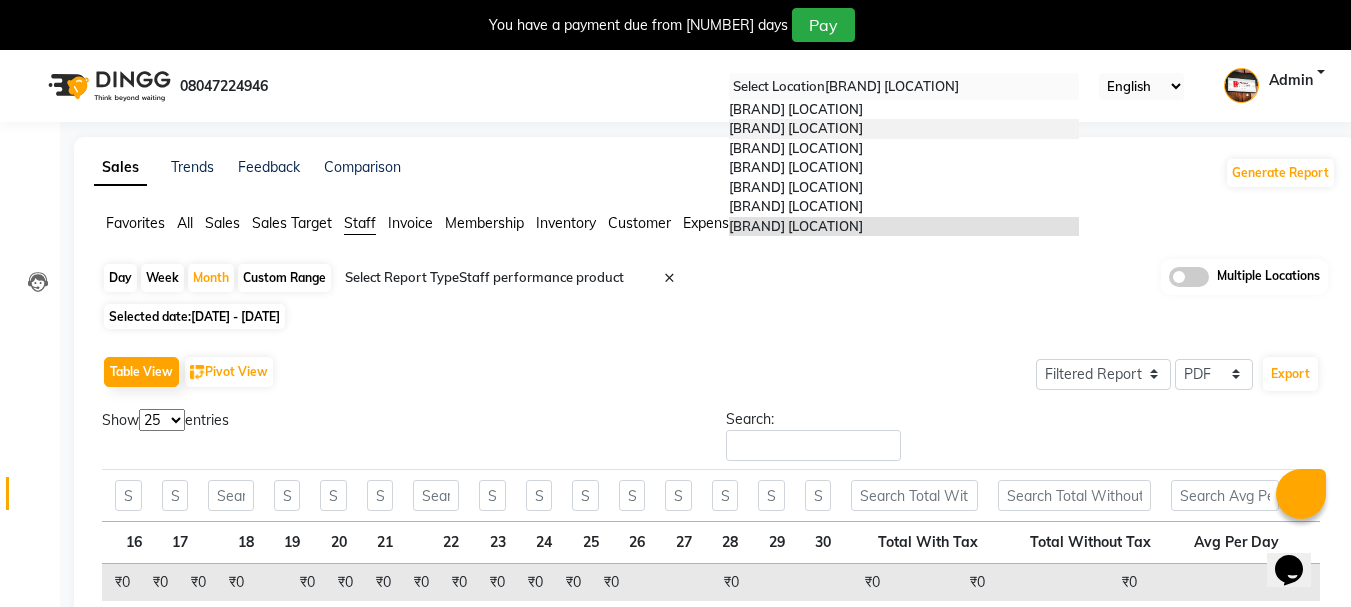 click on "[PERSON] Salon, [CITY]" at bounding box center (904, 129) 